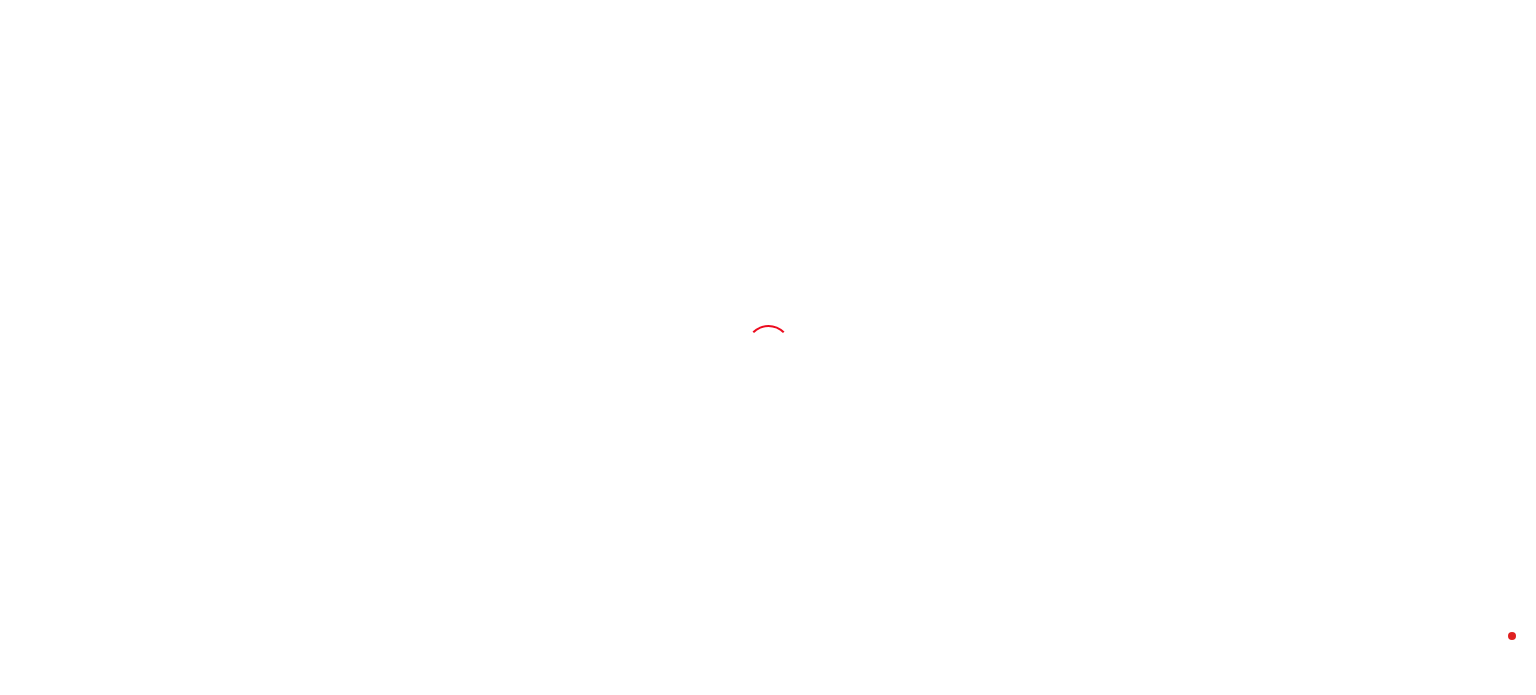 scroll, scrollTop: 0, scrollLeft: 0, axis: both 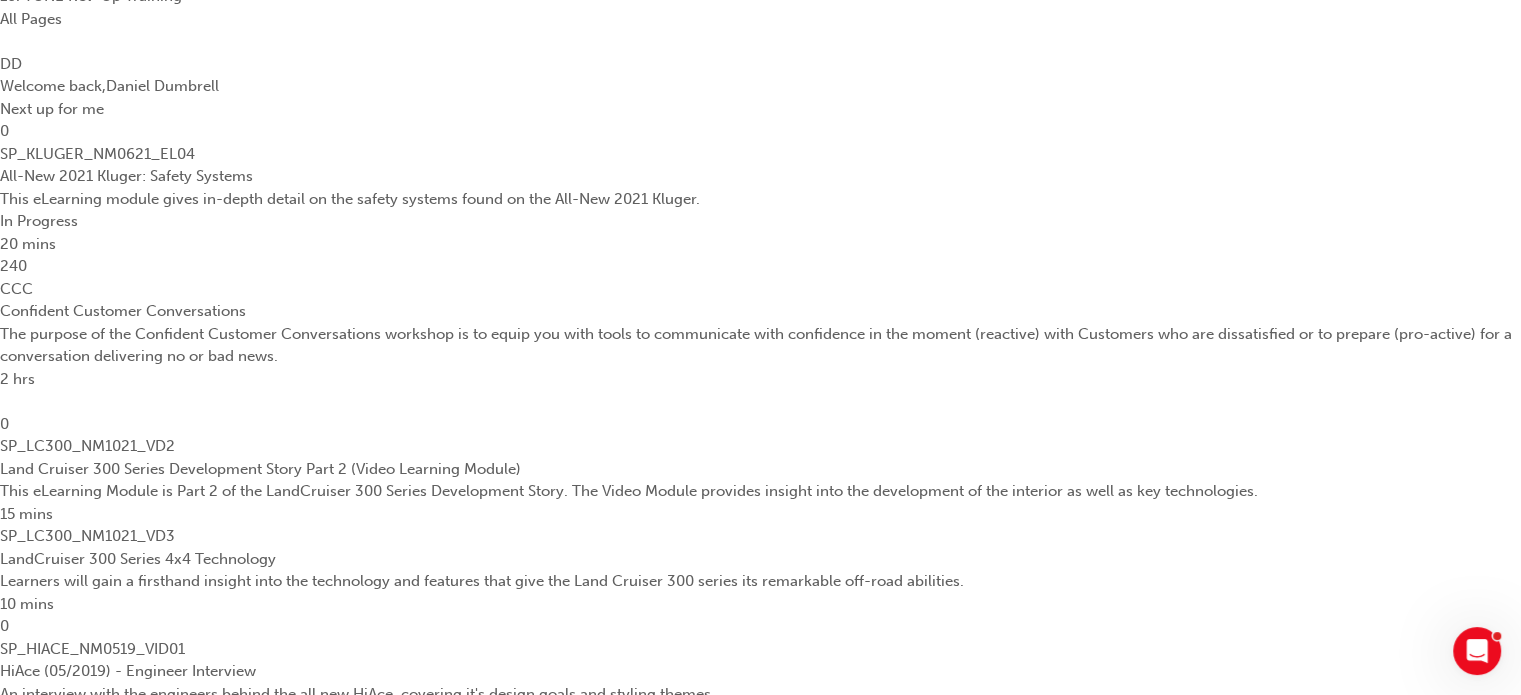 click on "Product Knowledge" at bounding box center [68, 3538] 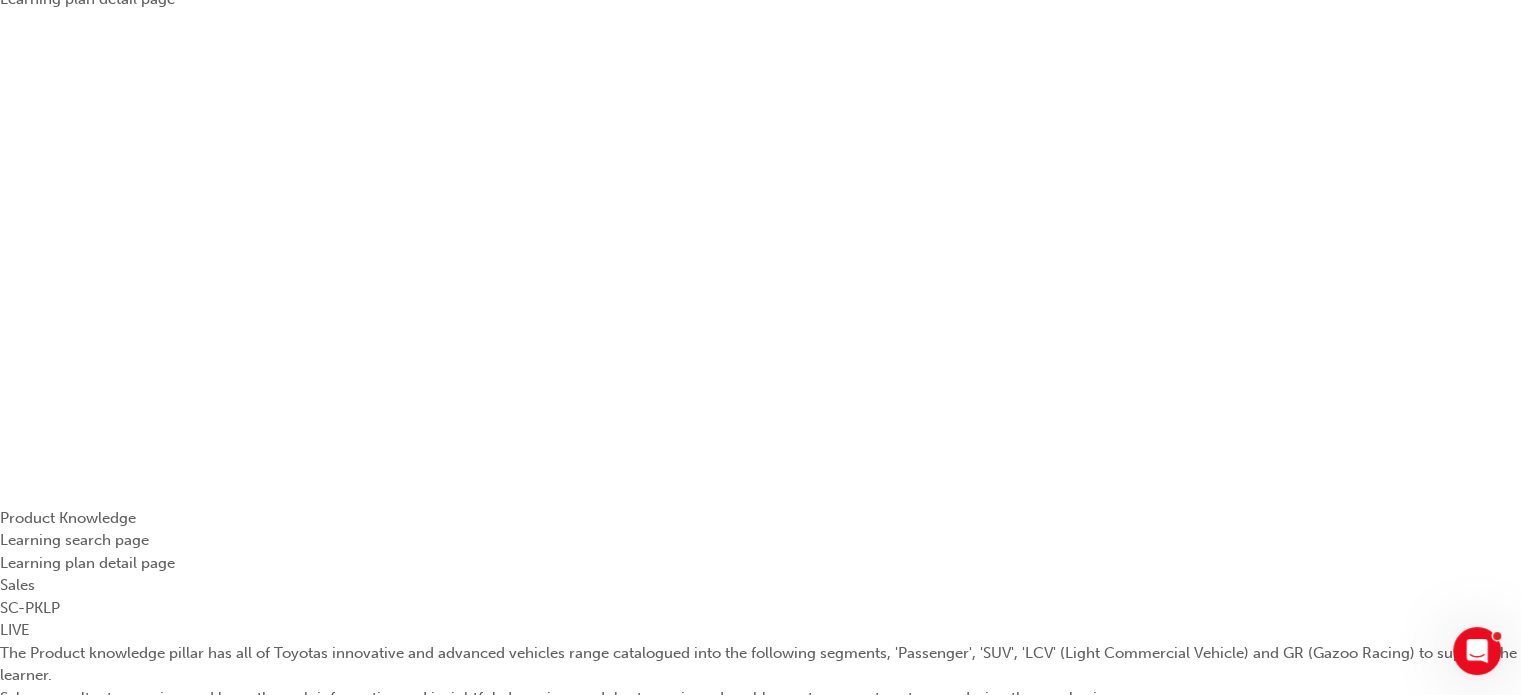 scroll, scrollTop: 700, scrollLeft: 0, axis: vertical 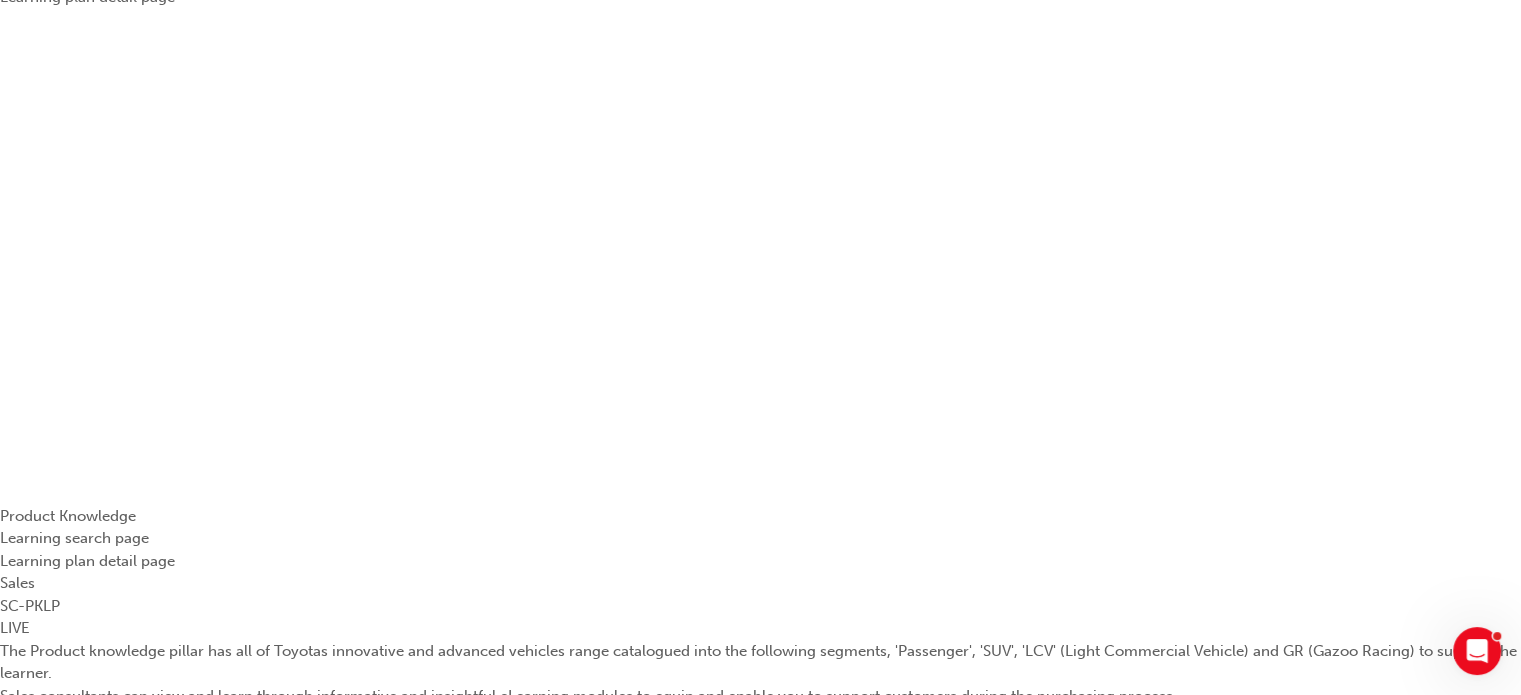 click on "Land Cruiser 300 Series Development Story Part 2 (Video Learning Module)" at bounding box center (260, 1506) 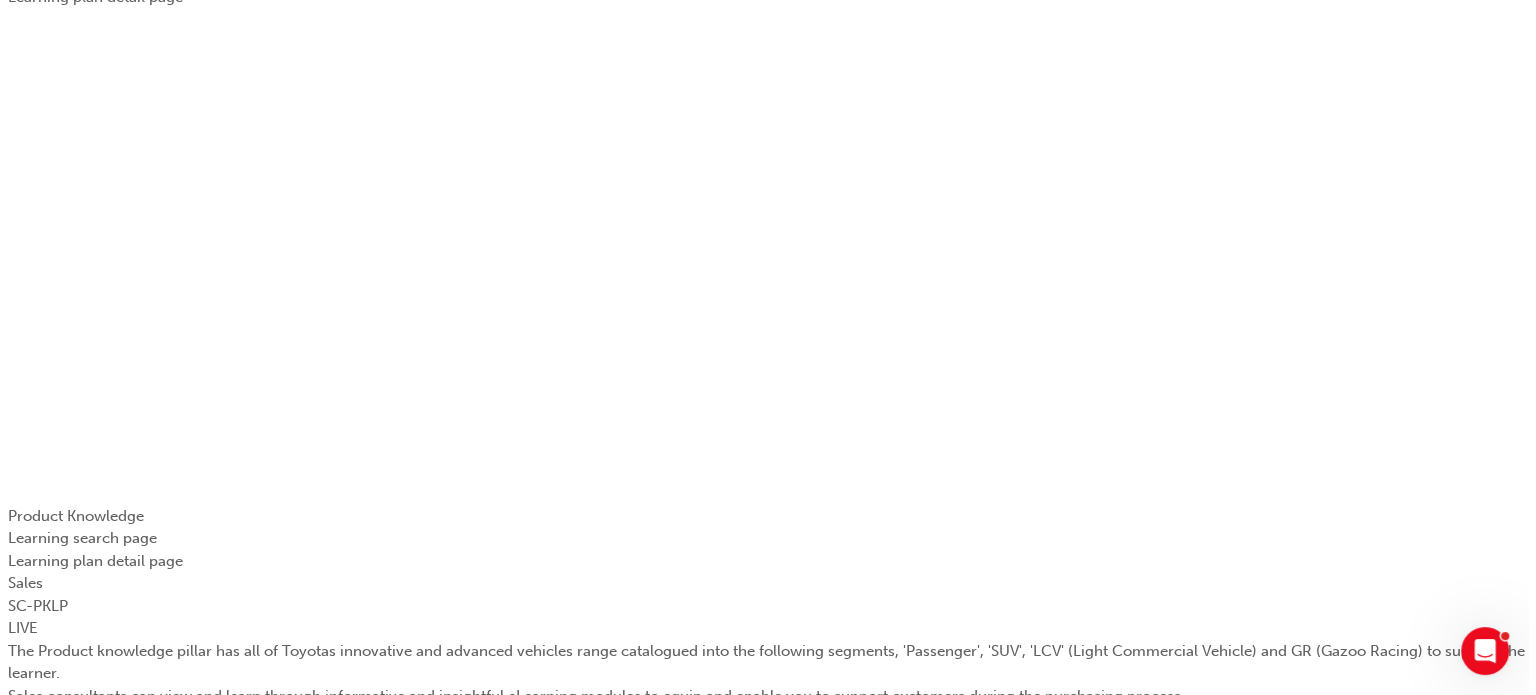 scroll, scrollTop: 0, scrollLeft: 0, axis: both 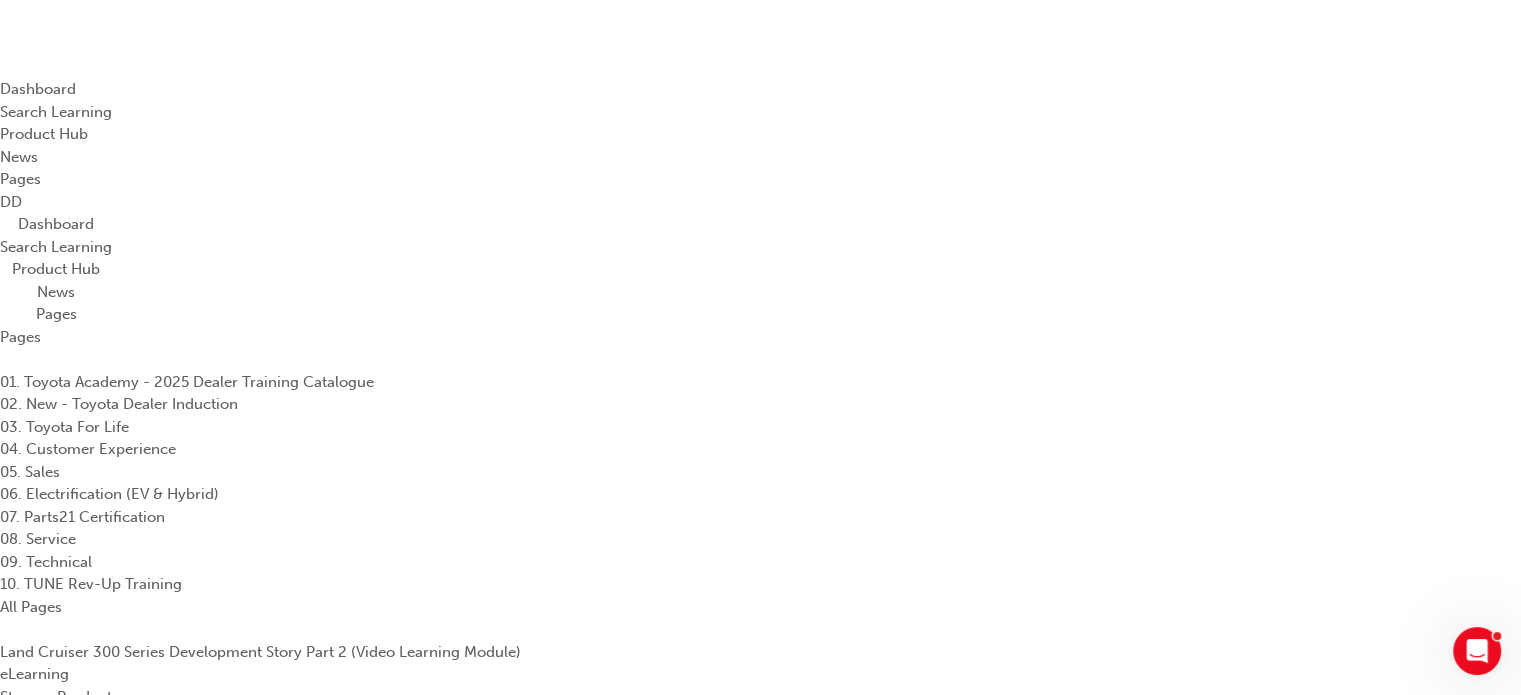 click on "Launch eLearning module" at bounding box center [90, 1147] 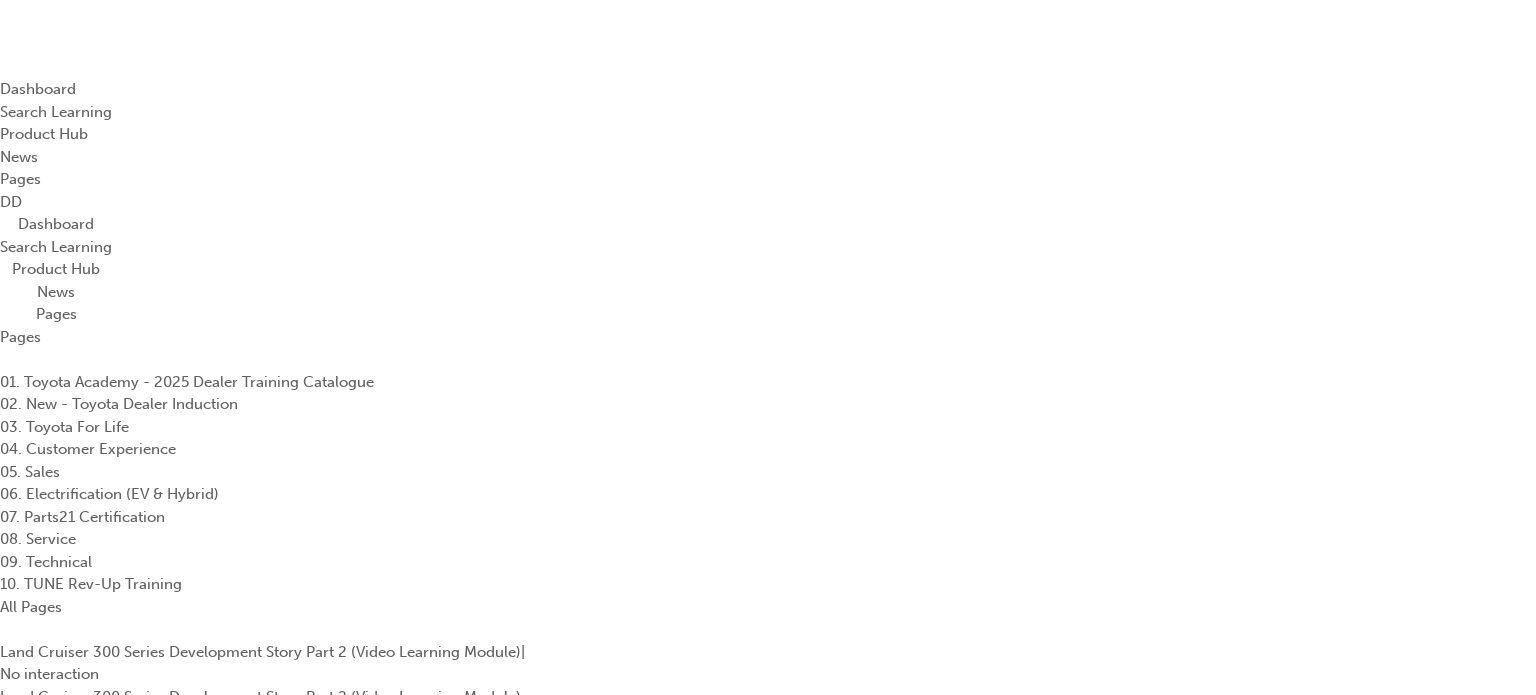 scroll, scrollTop: 0, scrollLeft: 0, axis: both 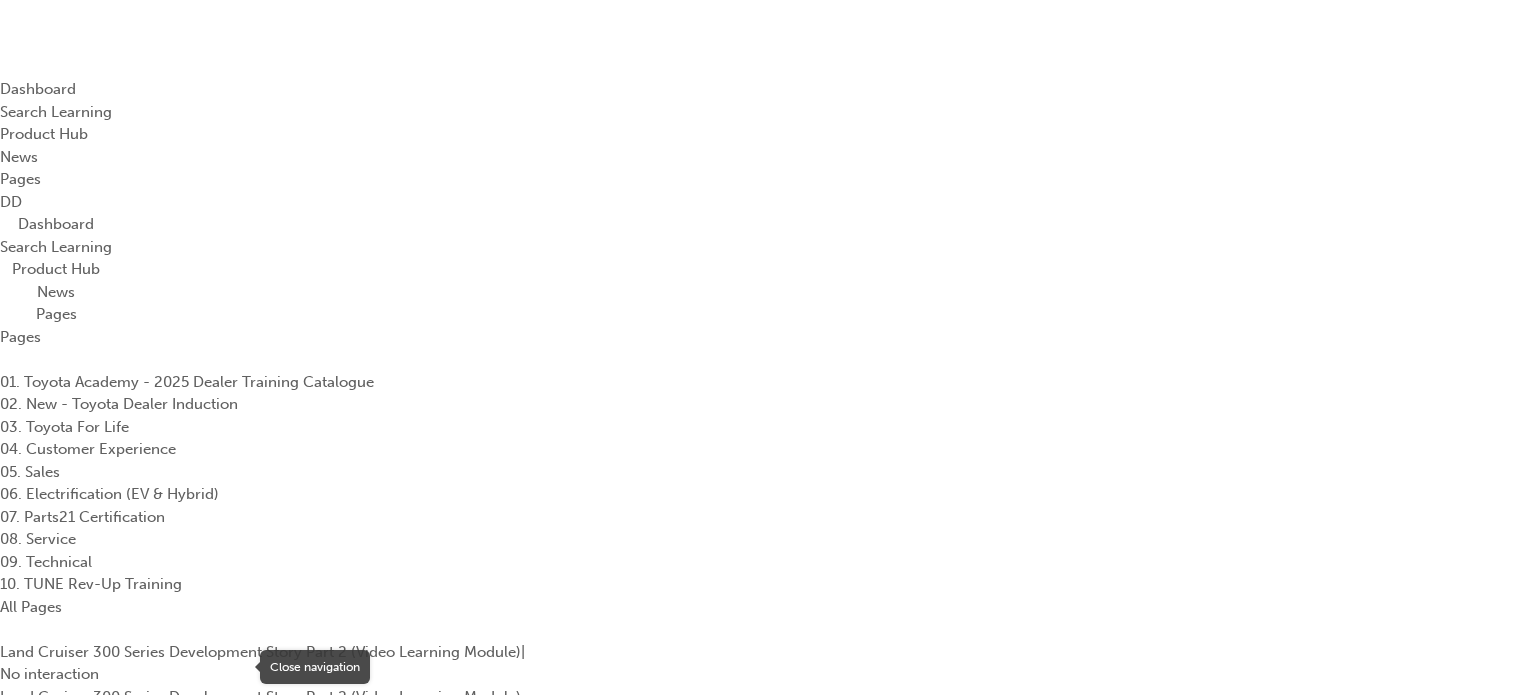 click at bounding box center (0, 634) 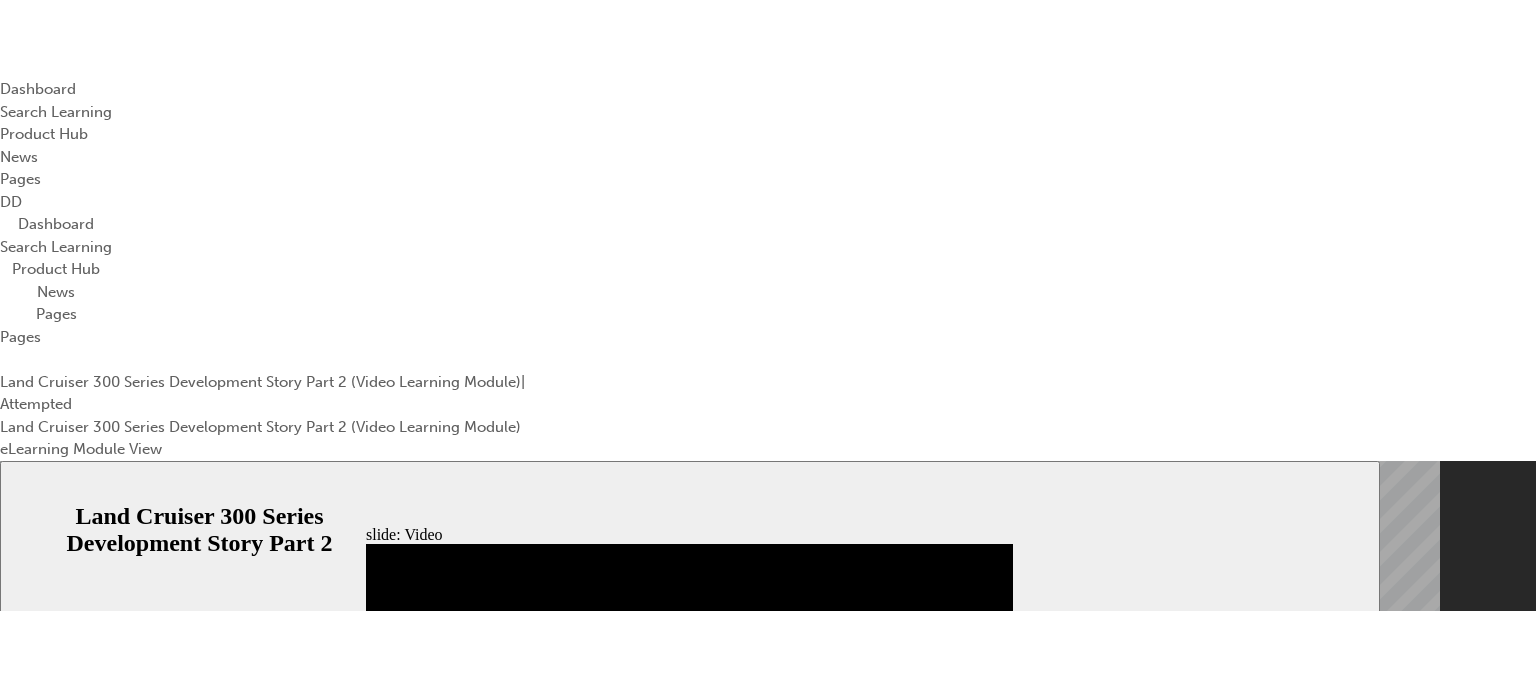 click 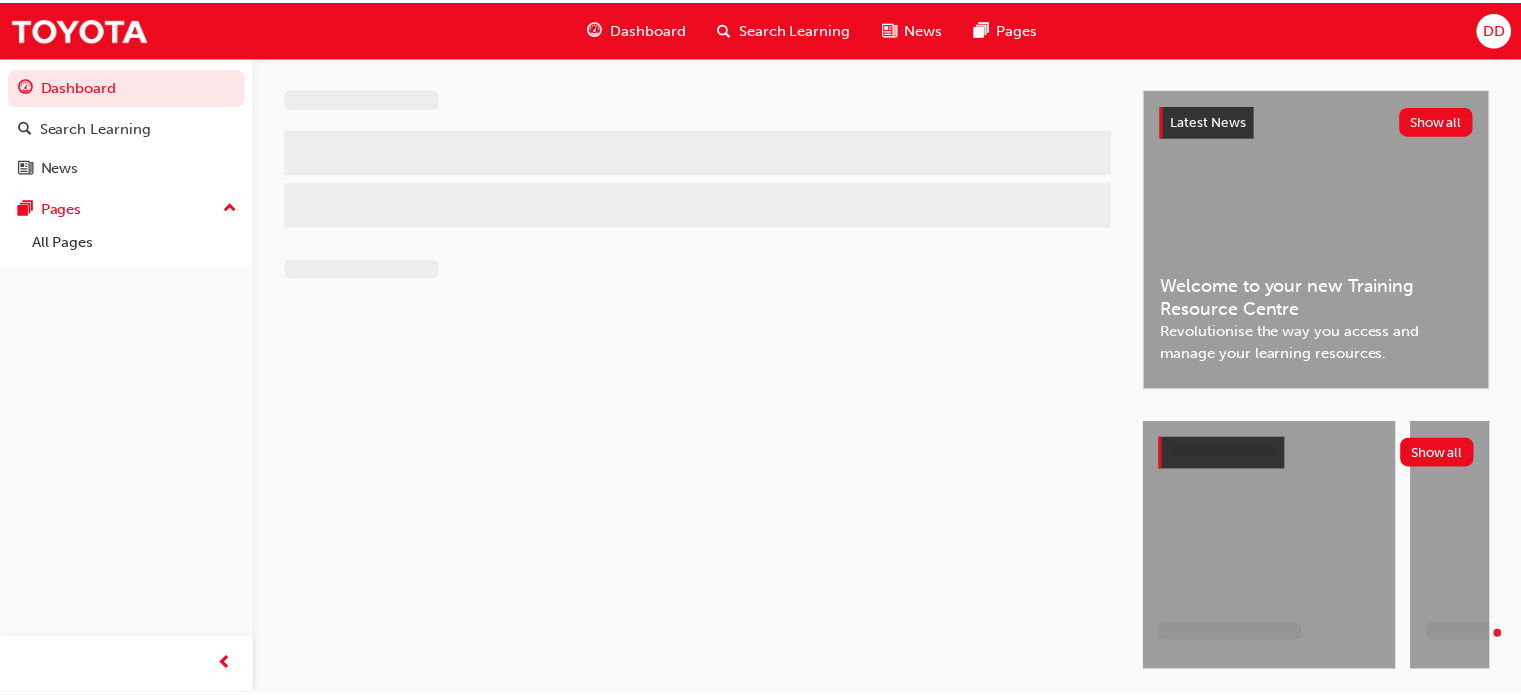 scroll, scrollTop: 0, scrollLeft: 0, axis: both 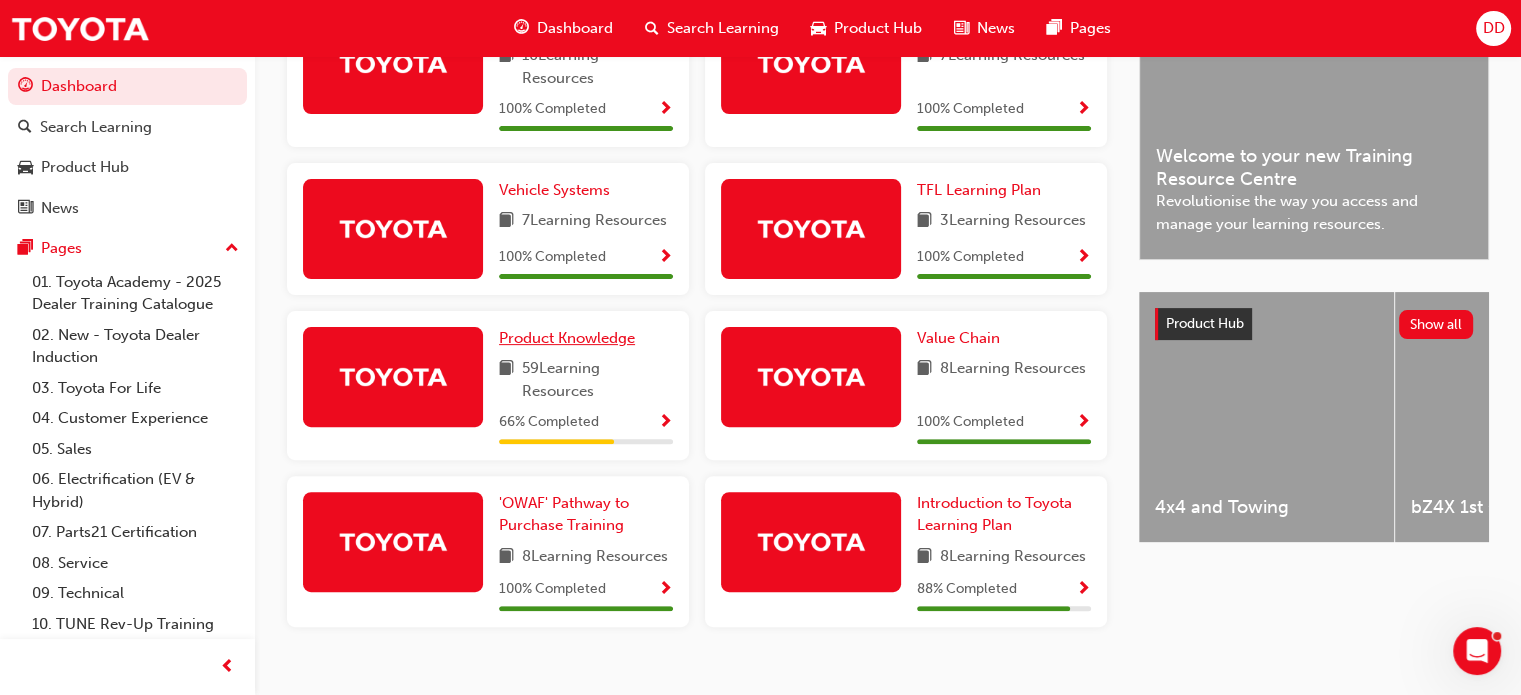 click on "Product Knowledge" at bounding box center (567, 338) 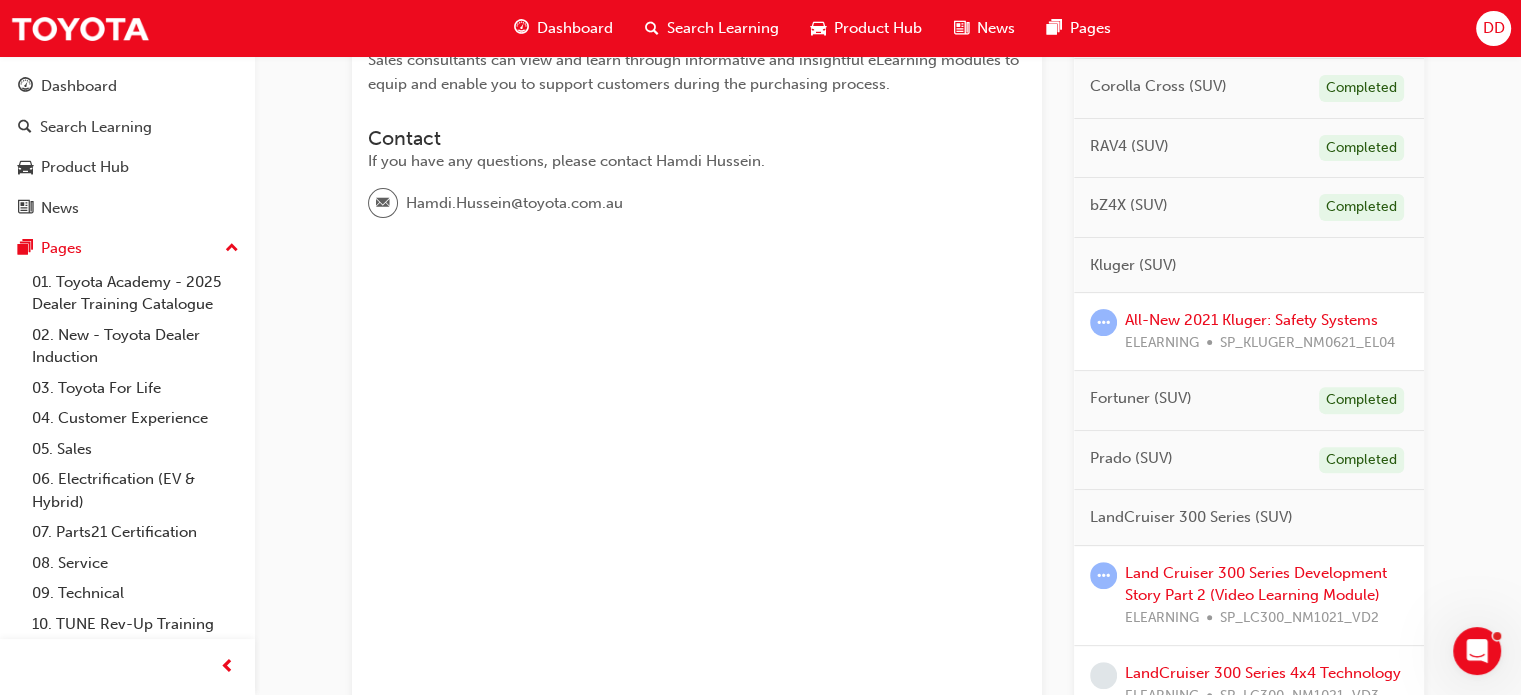 scroll, scrollTop: 700, scrollLeft: 0, axis: vertical 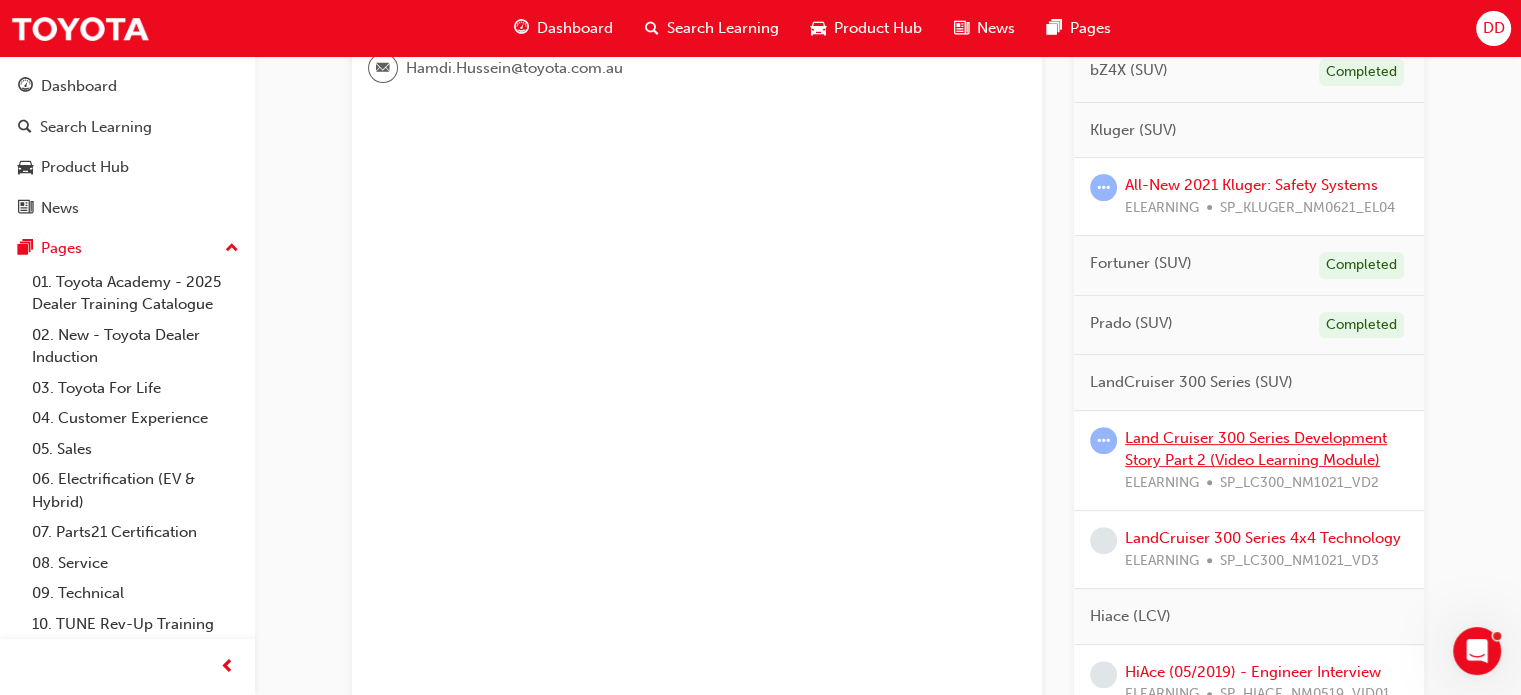 click on "Land Cruiser 300 Series Development Story Part 2 (Video Learning Module)" at bounding box center (1256, 449) 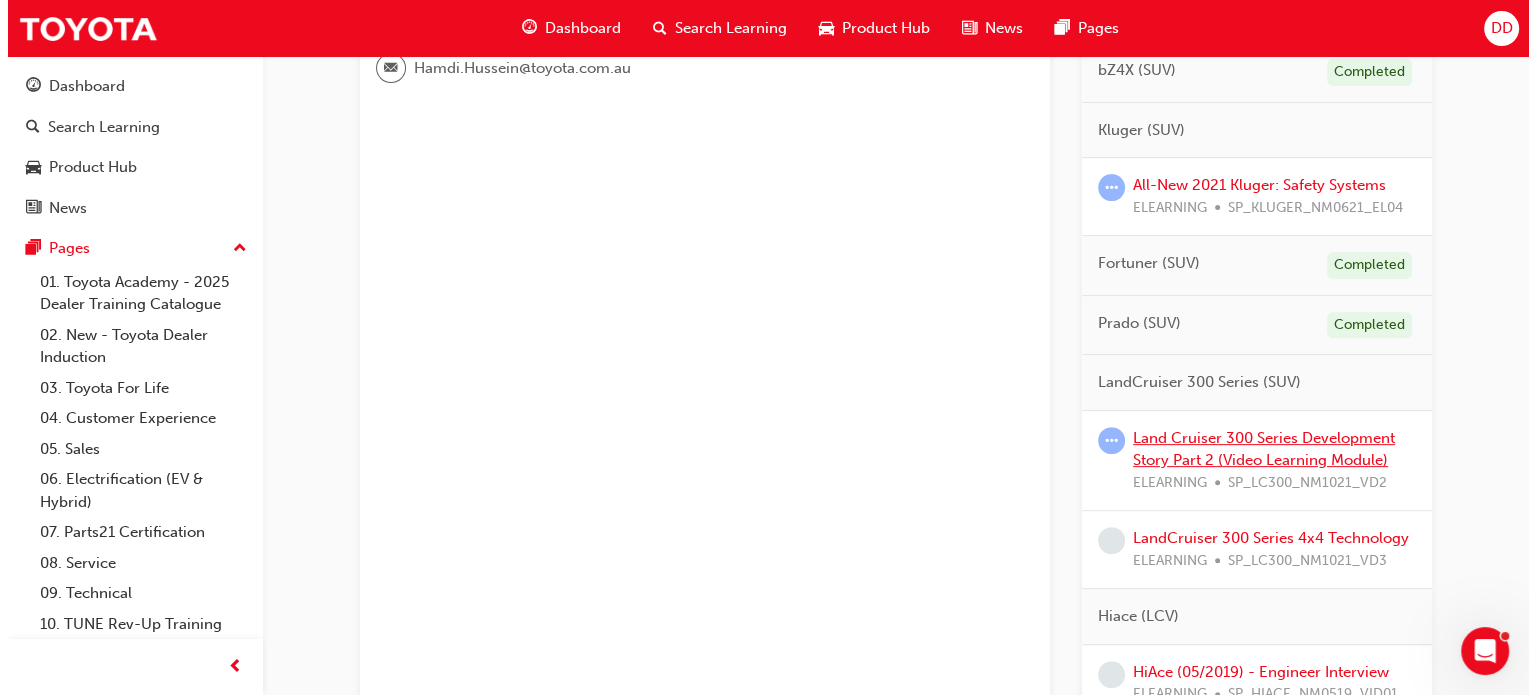 scroll, scrollTop: 0, scrollLeft: 0, axis: both 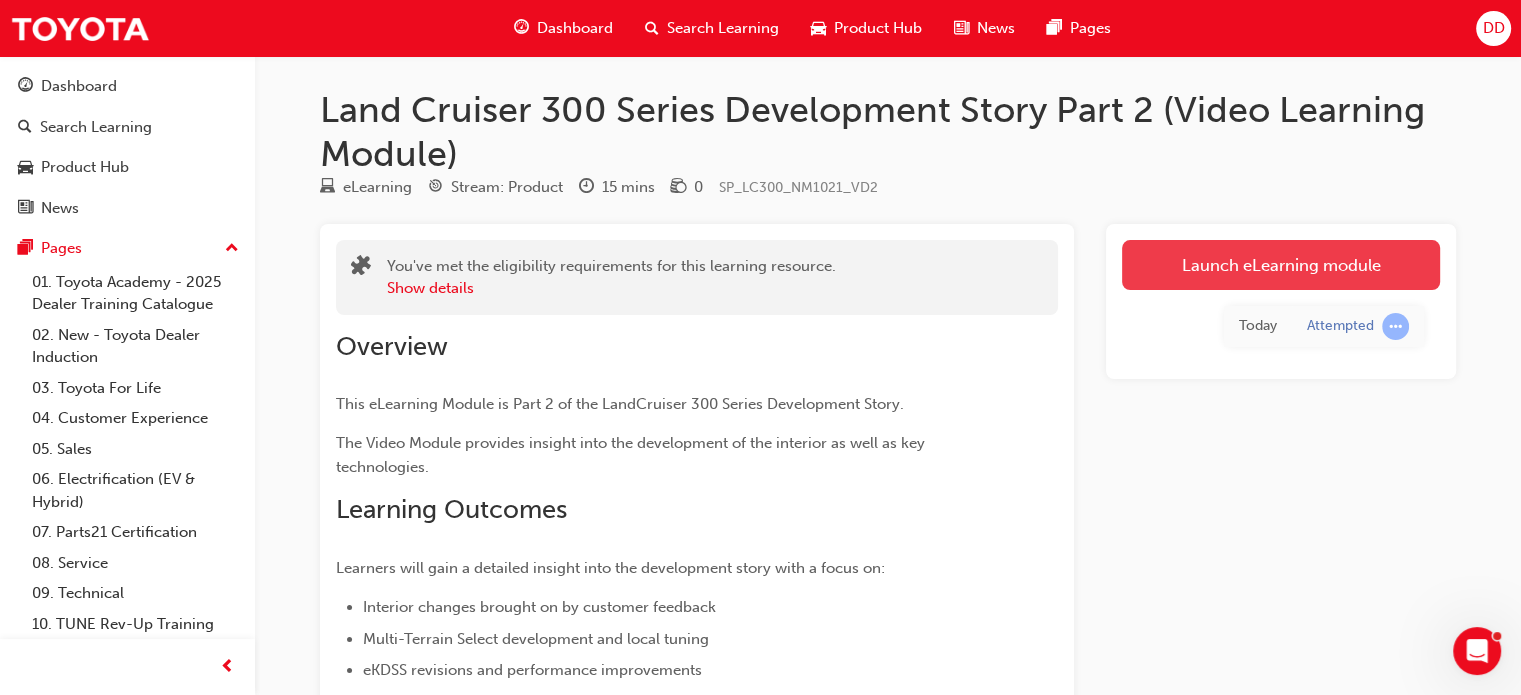 click on "Launch eLearning module" at bounding box center (1281, 265) 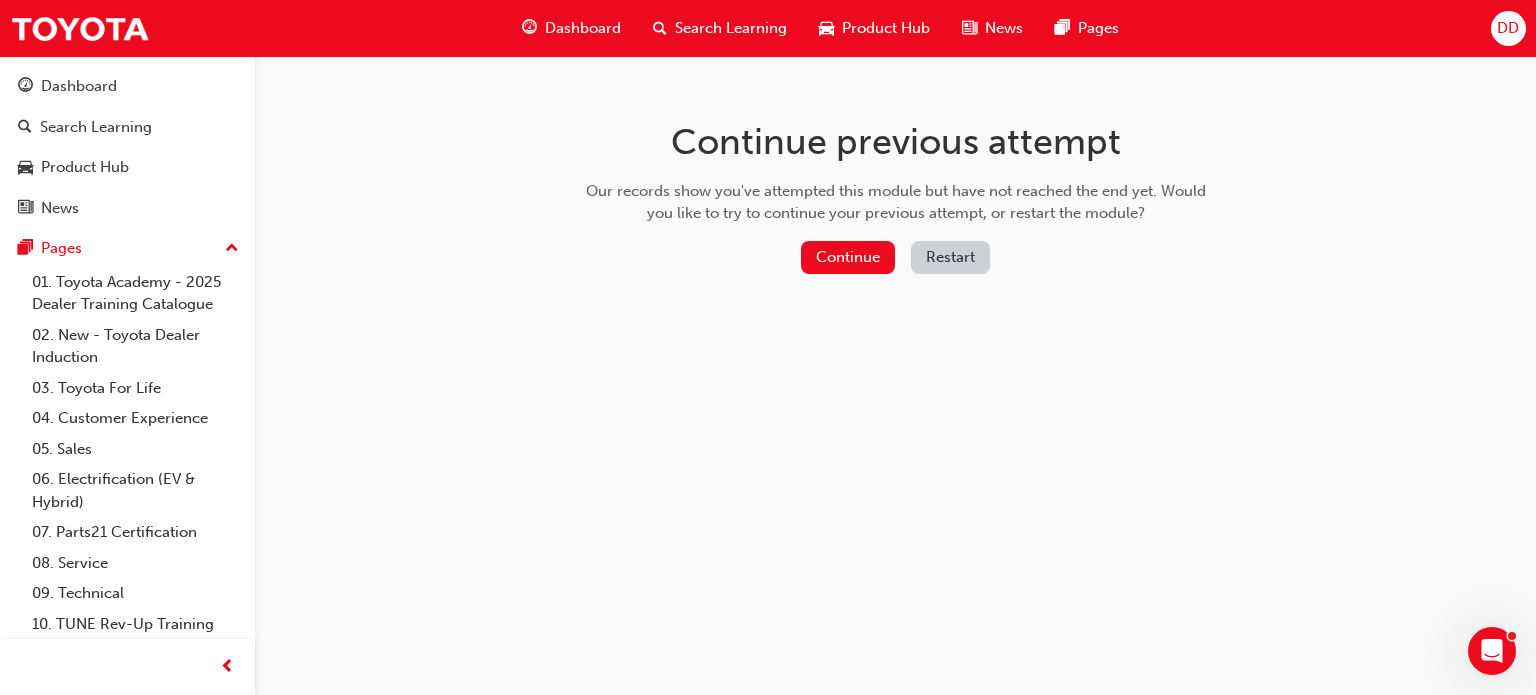 click on "Restart" at bounding box center (950, 257) 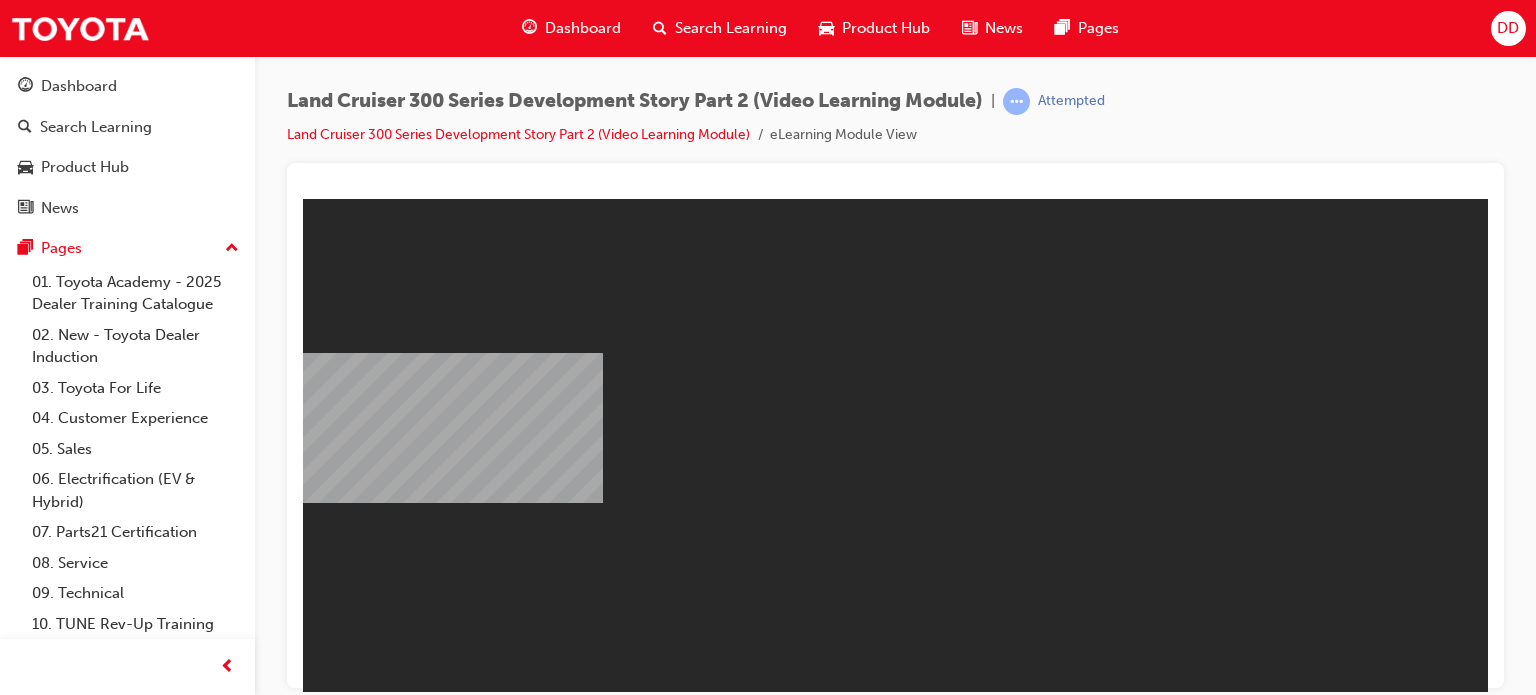 scroll, scrollTop: 0, scrollLeft: 0, axis: both 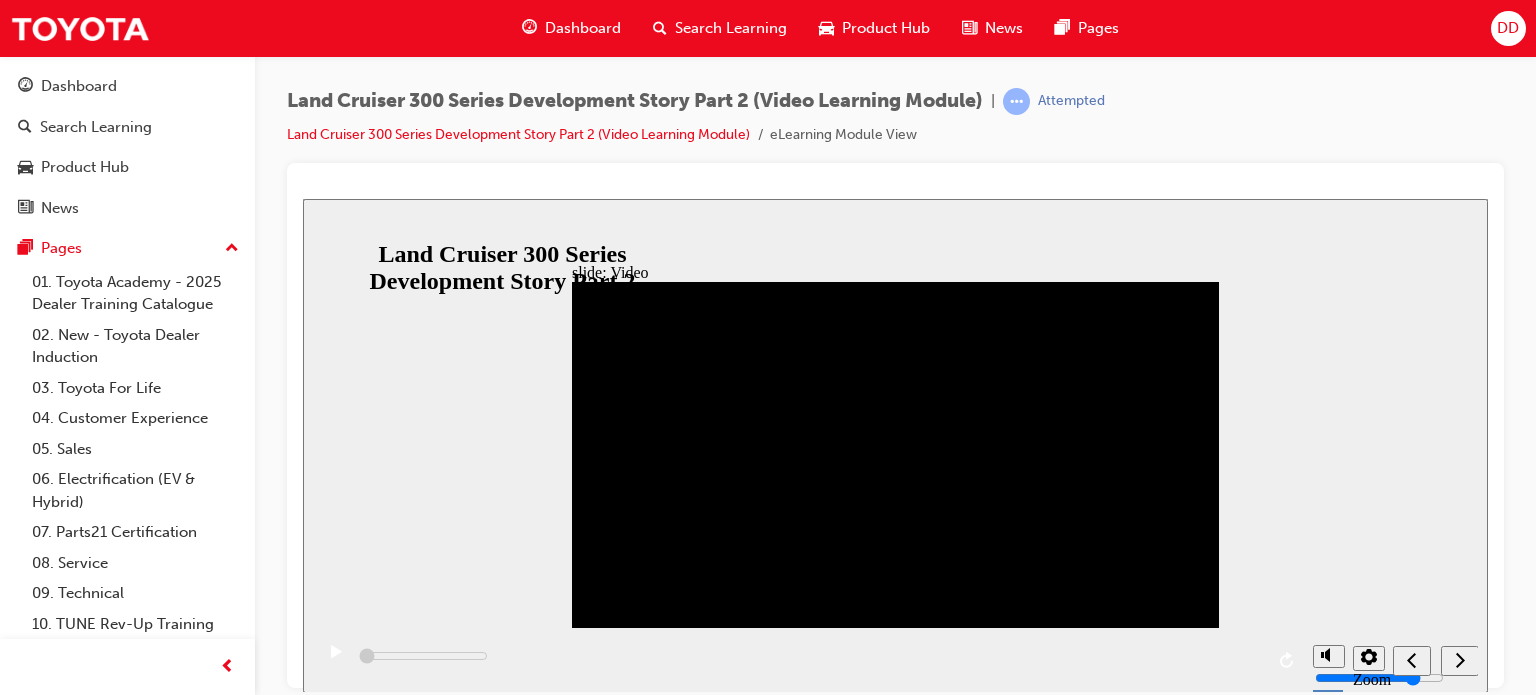 click 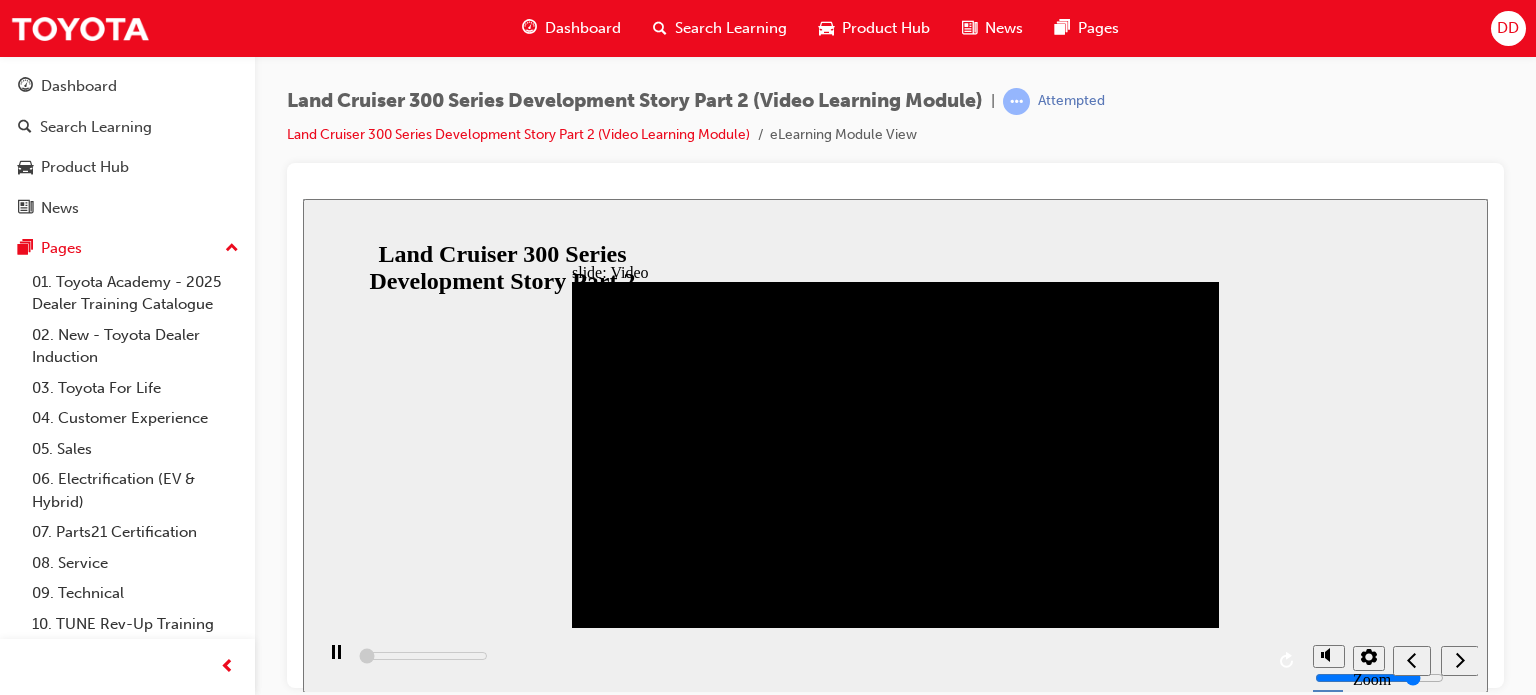 click at bounding box center (336, 661) 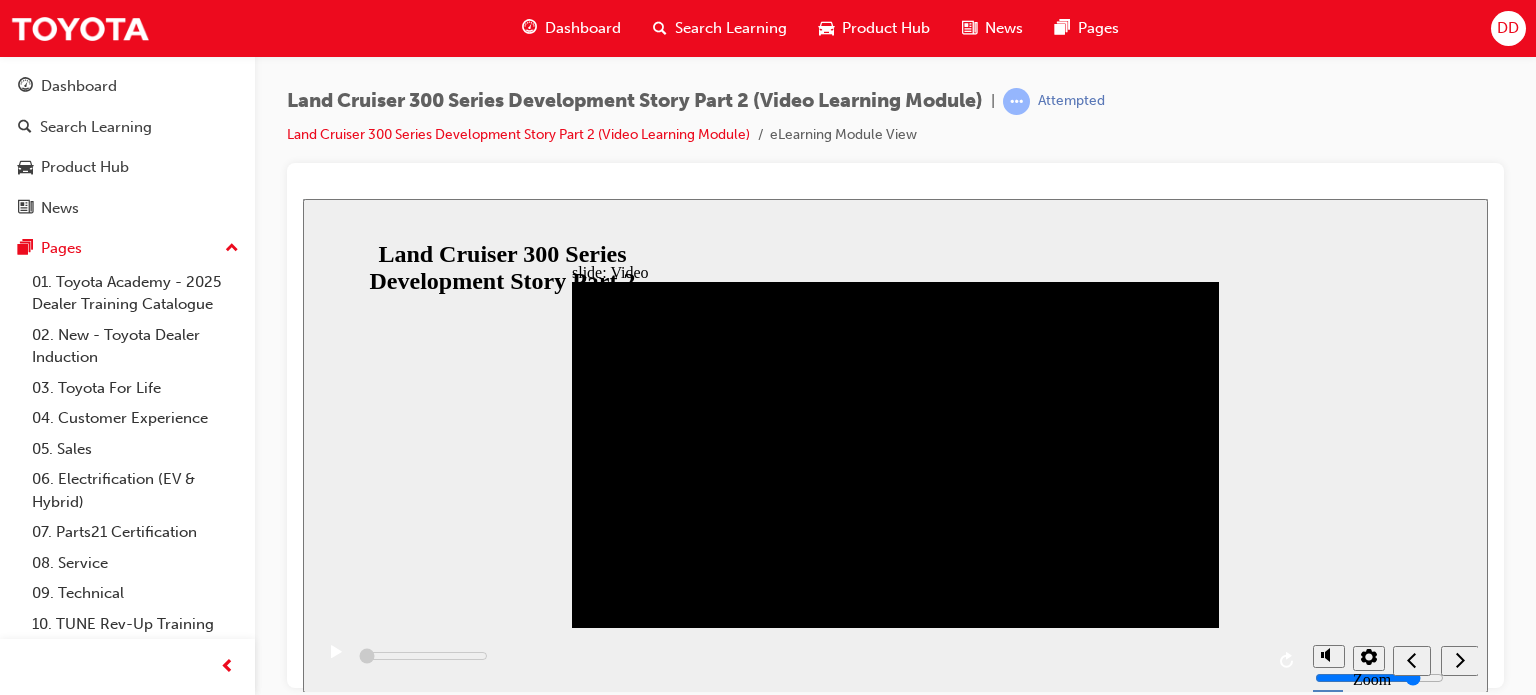 click at bounding box center (336, 661) 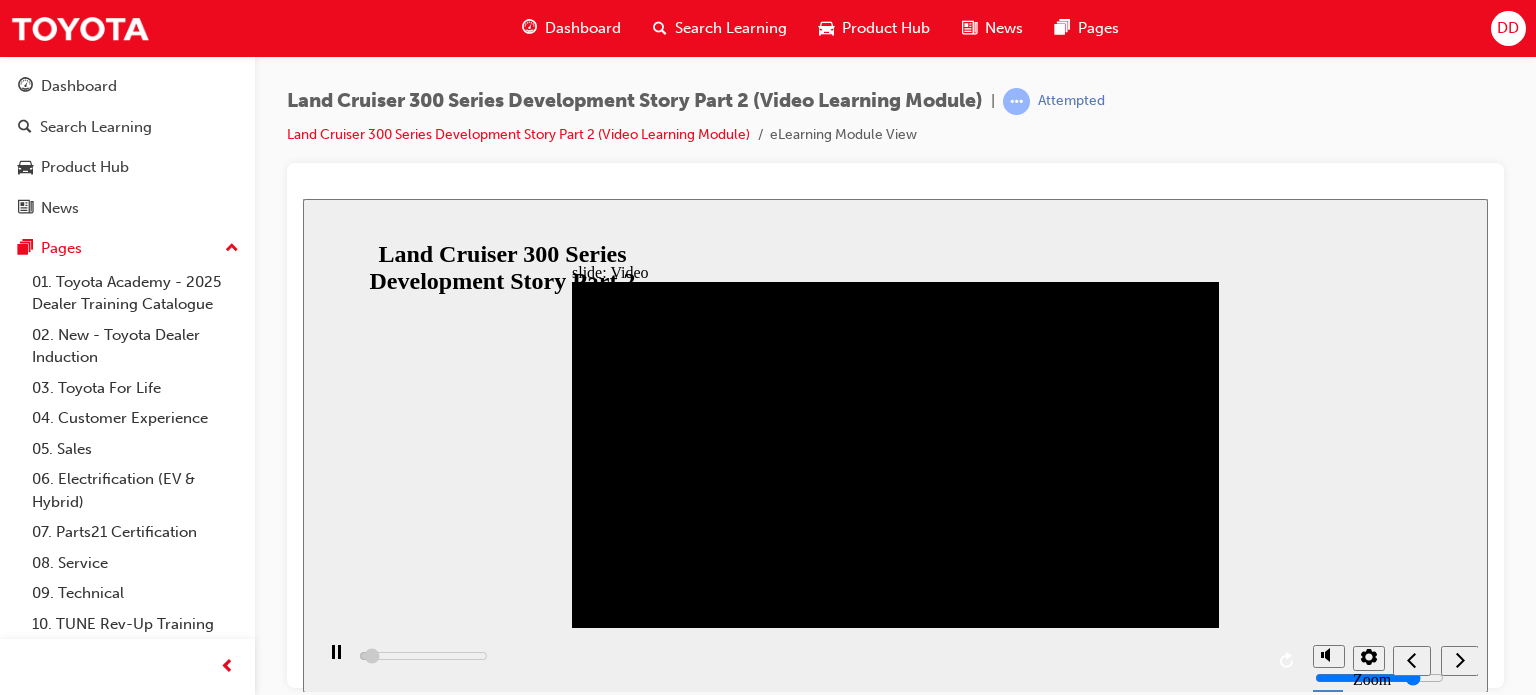click at bounding box center (336, 661) 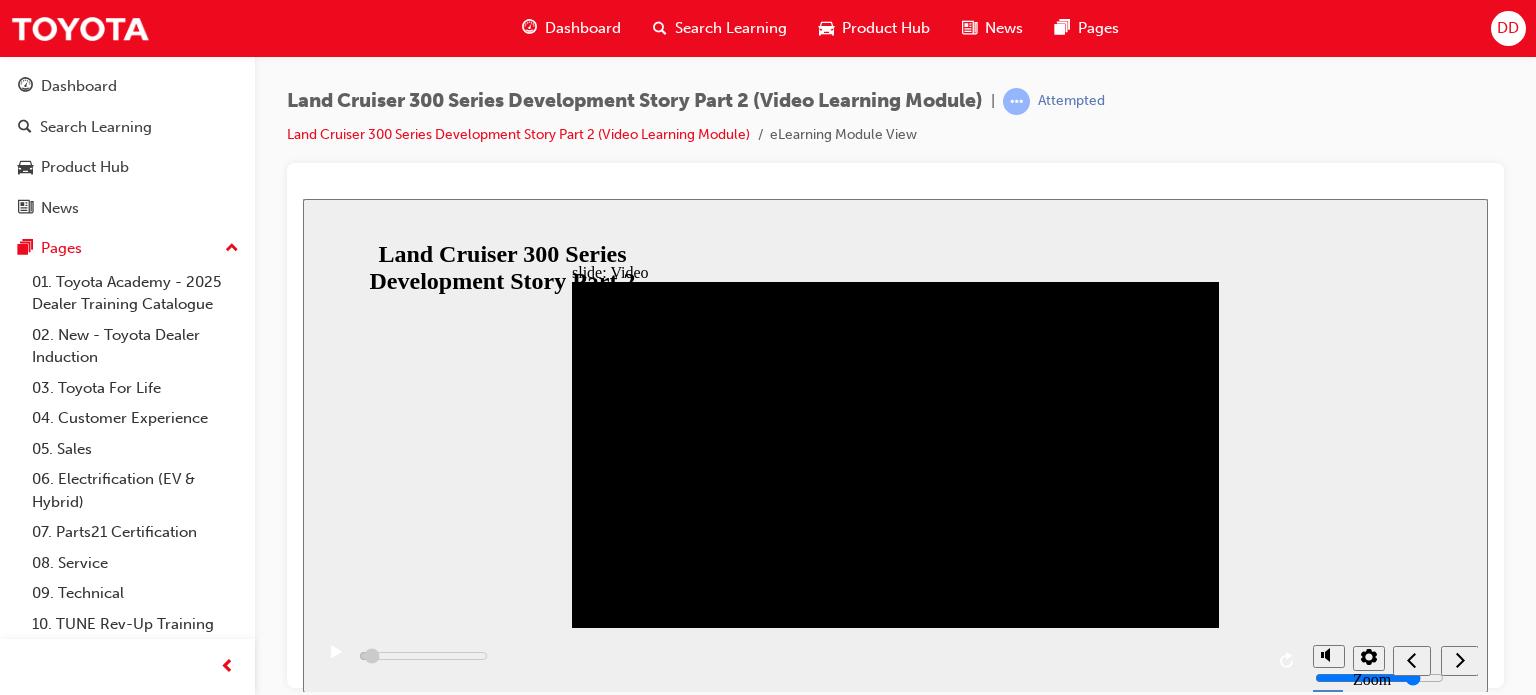 click at bounding box center [336, 661] 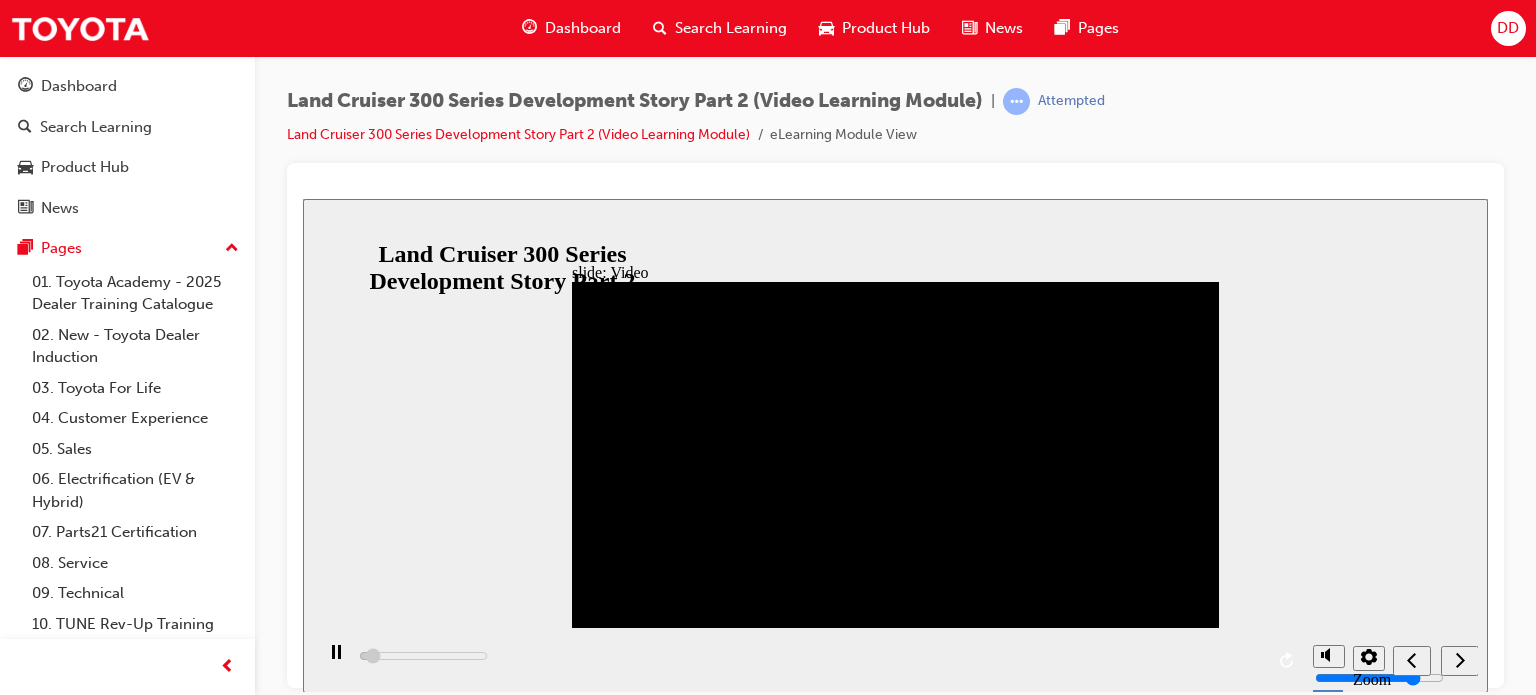 click at bounding box center [336, 661] 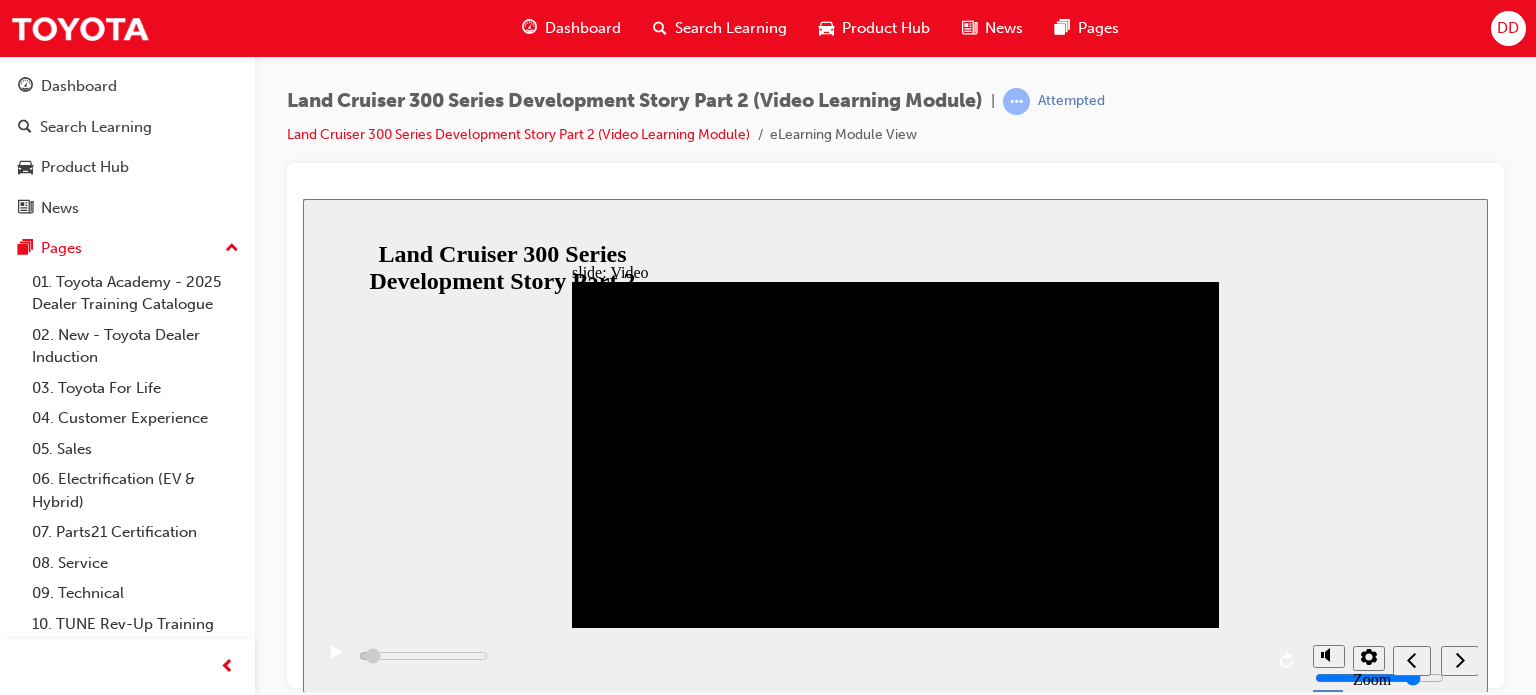 click at bounding box center [336, 661] 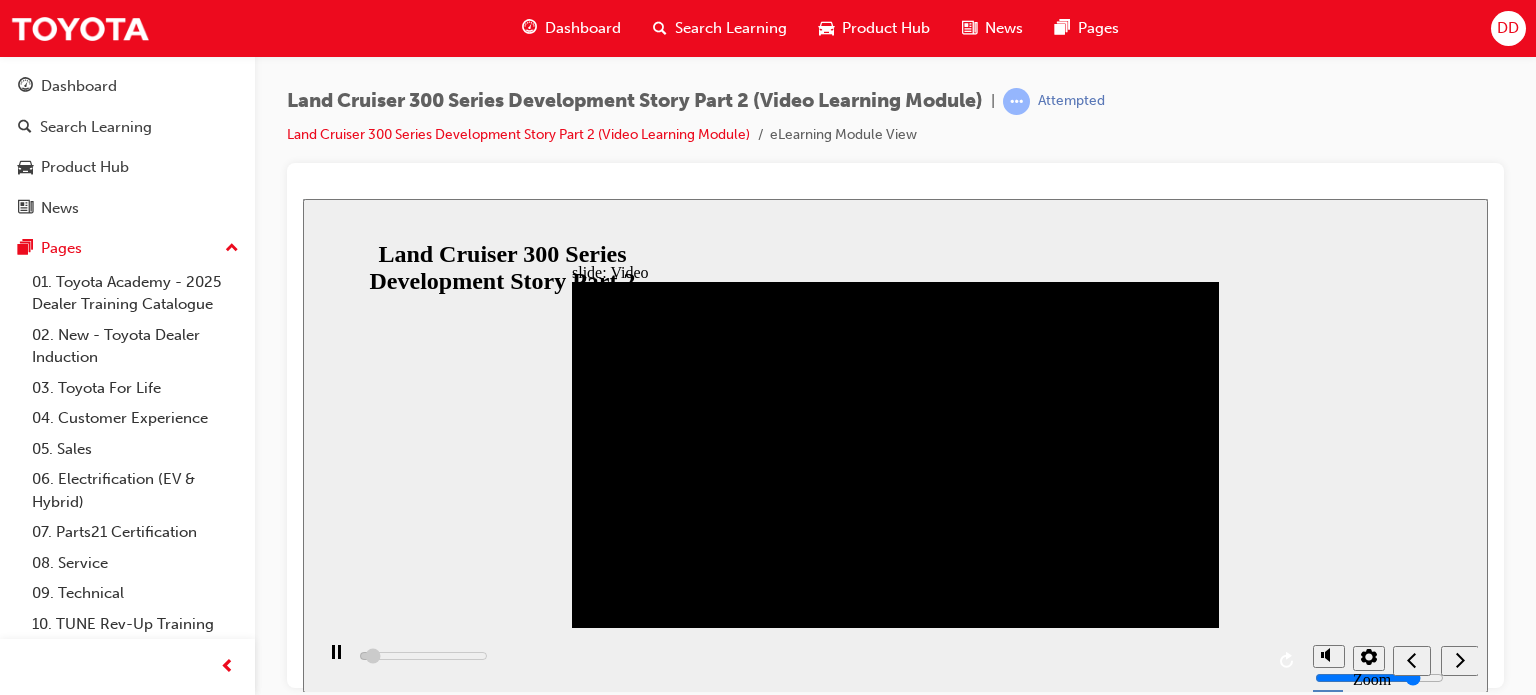 click at bounding box center (336, 661) 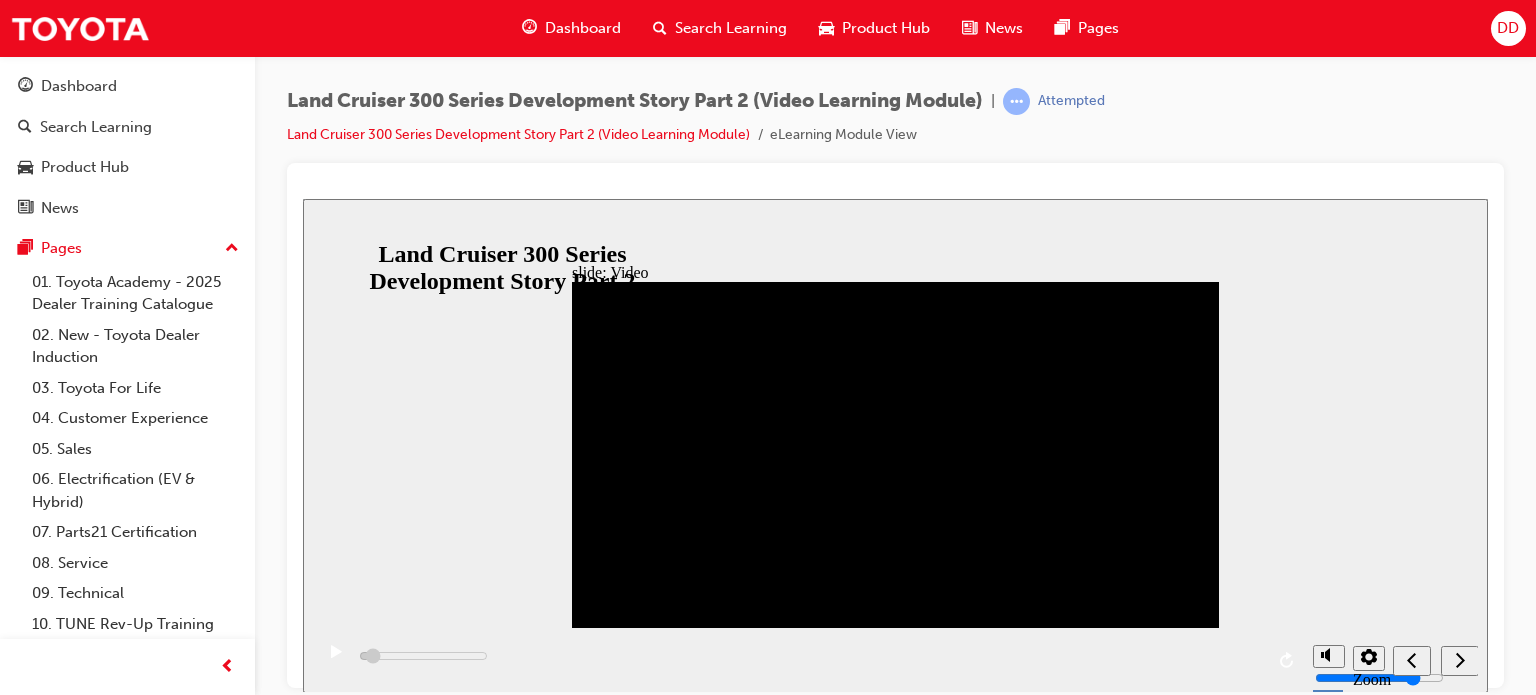 click at bounding box center (336, 661) 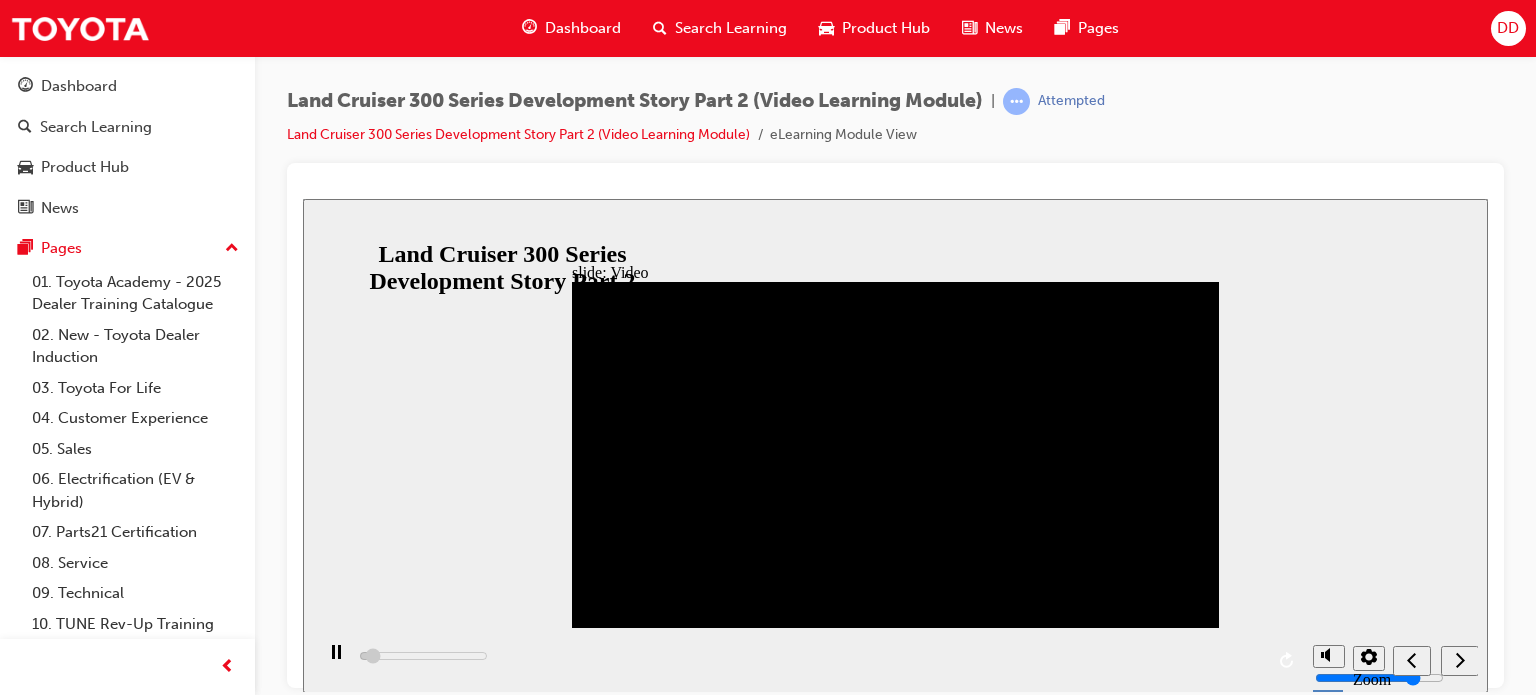 click at bounding box center [336, 661] 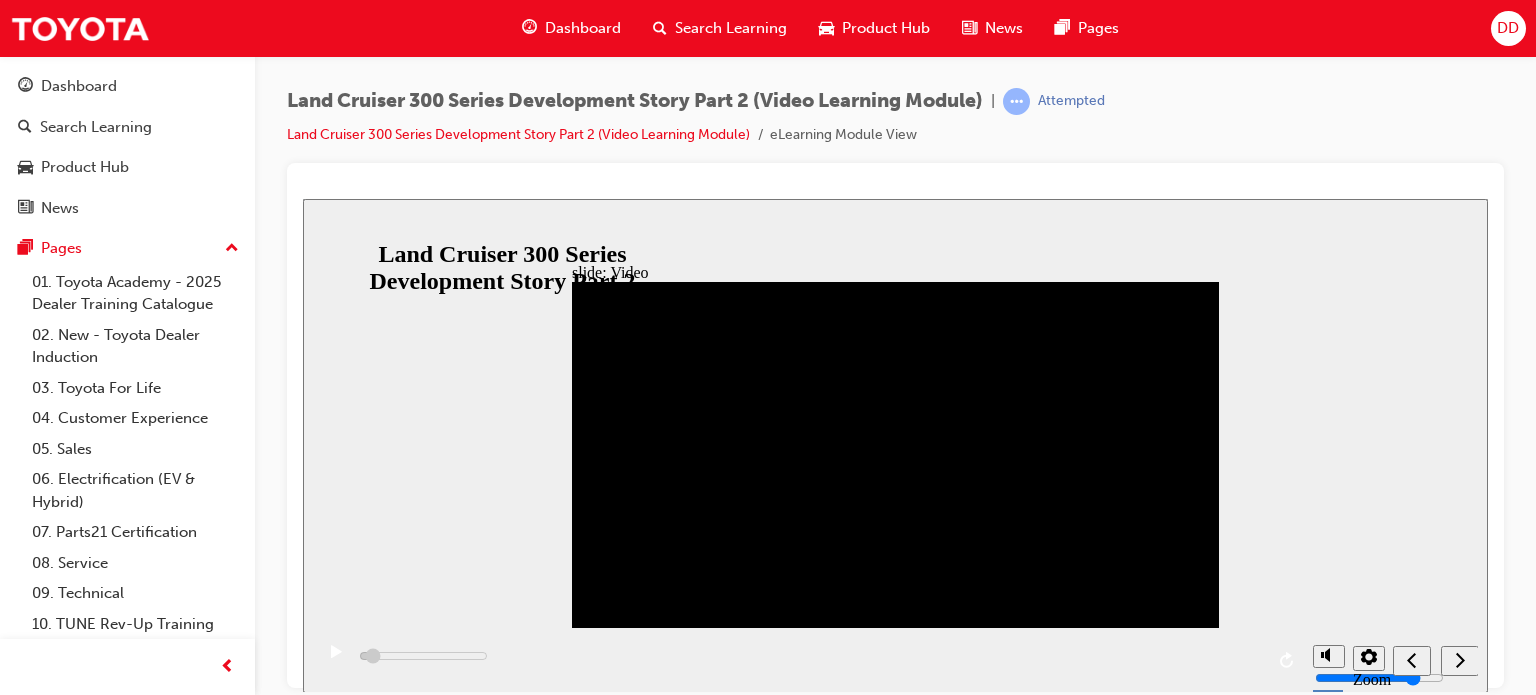 click at bounding box center (336, 661) 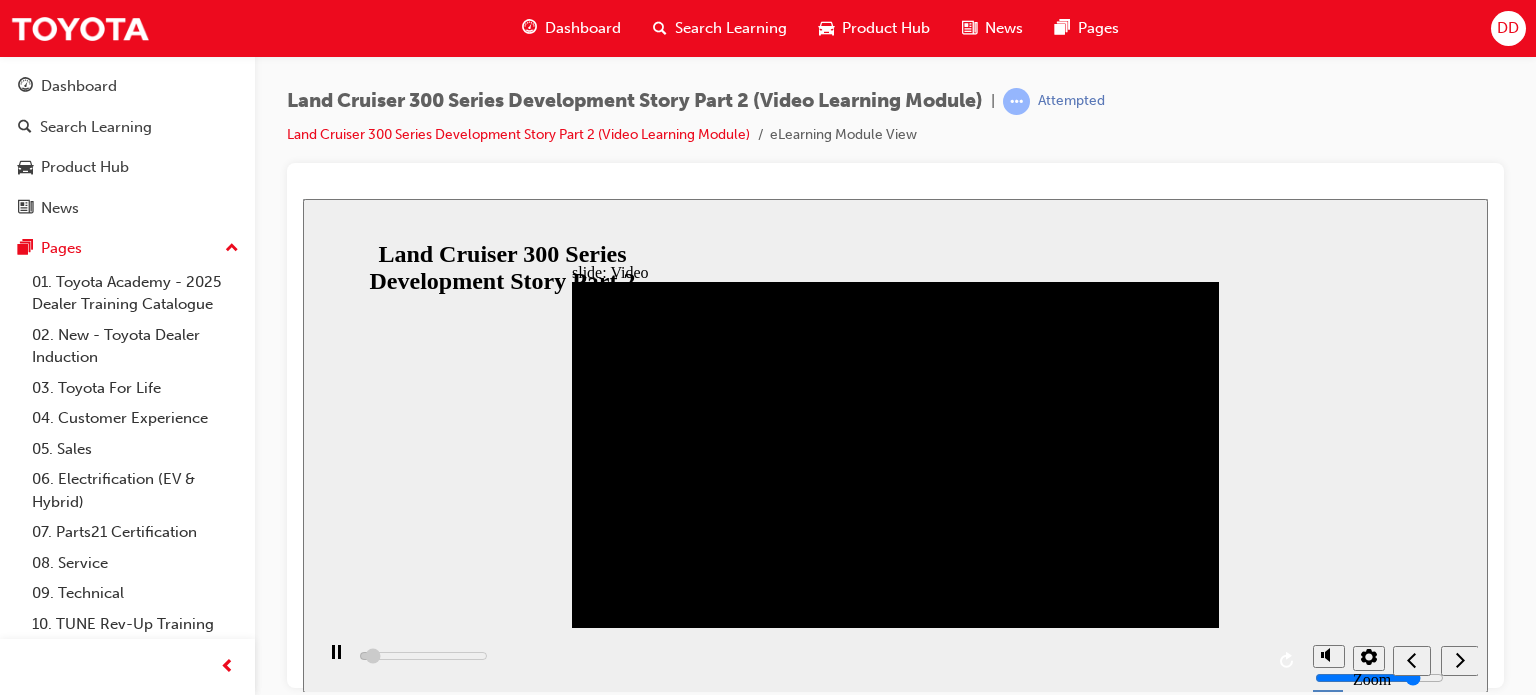 click 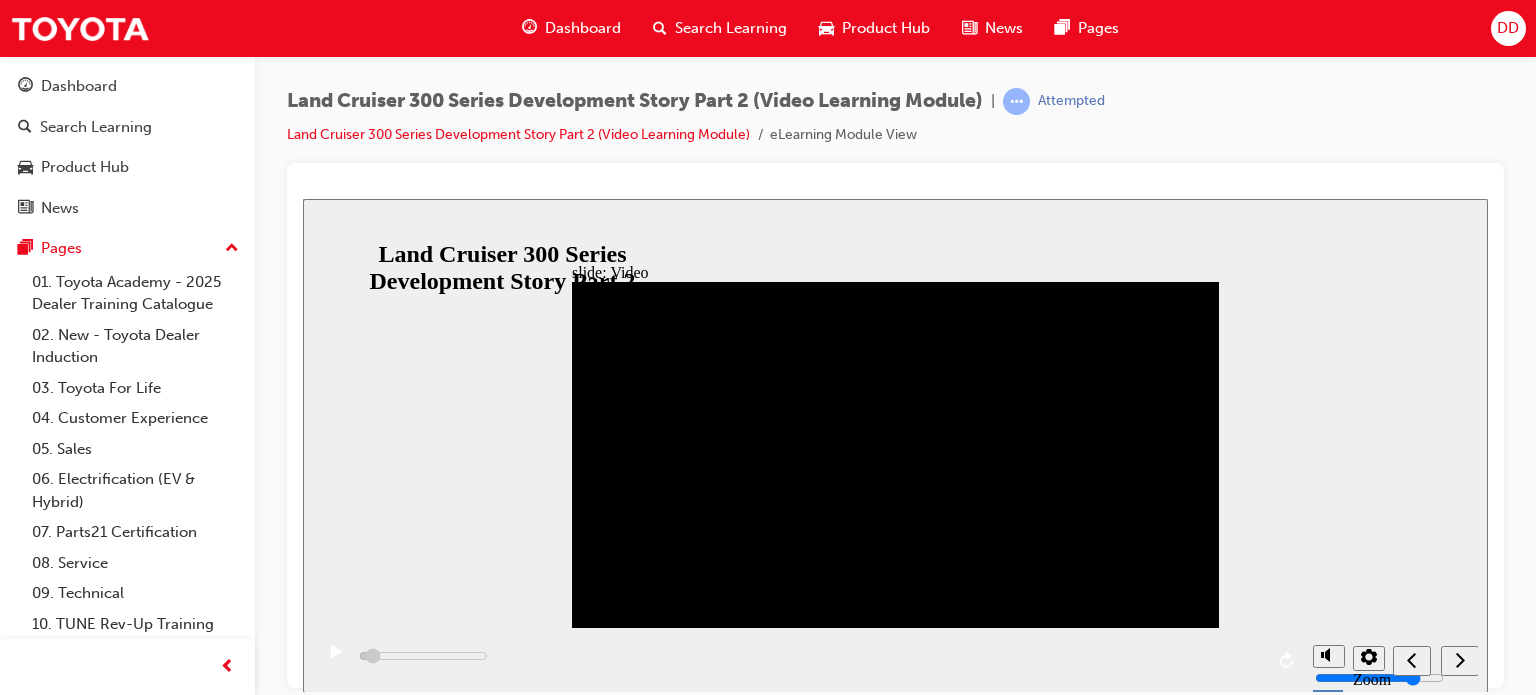 click at bounding box center [336, 661] 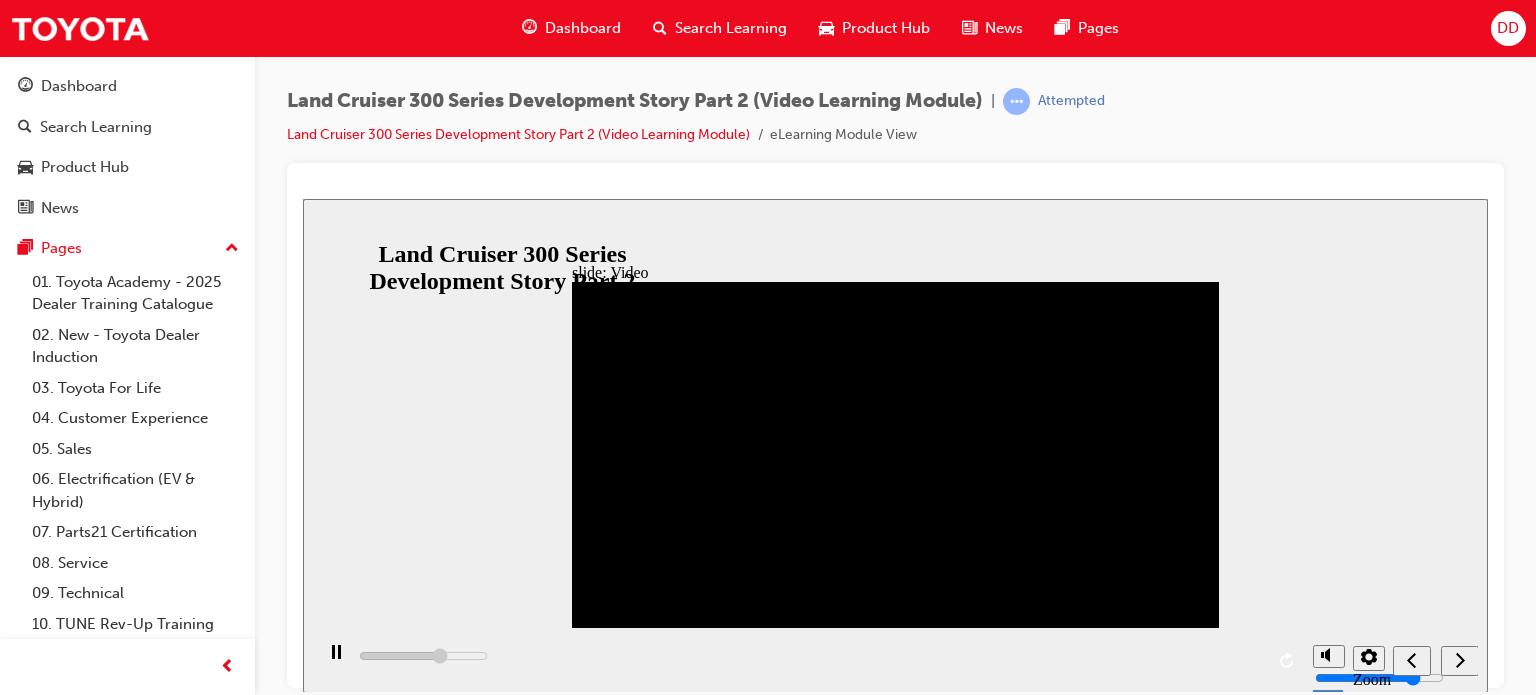 click at bounding box center (895, 425) 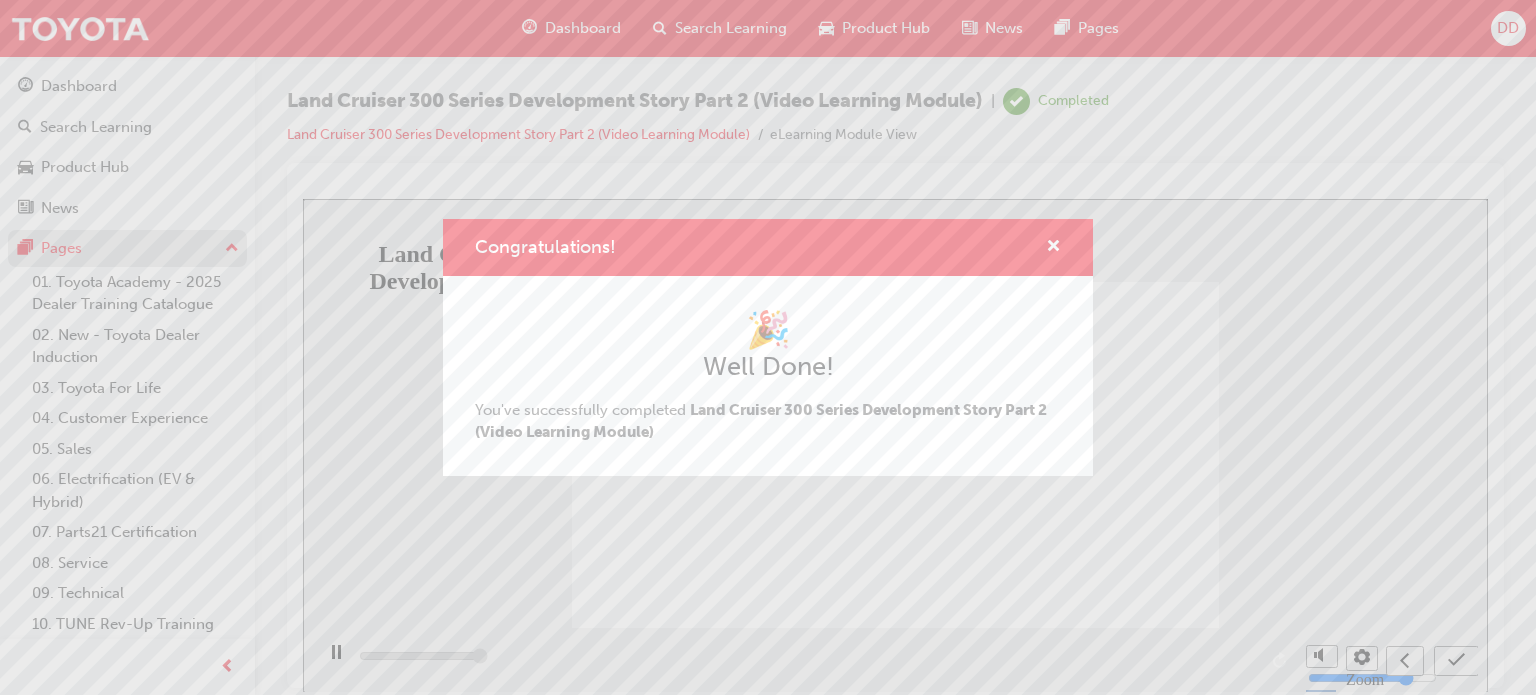 type on "13000" 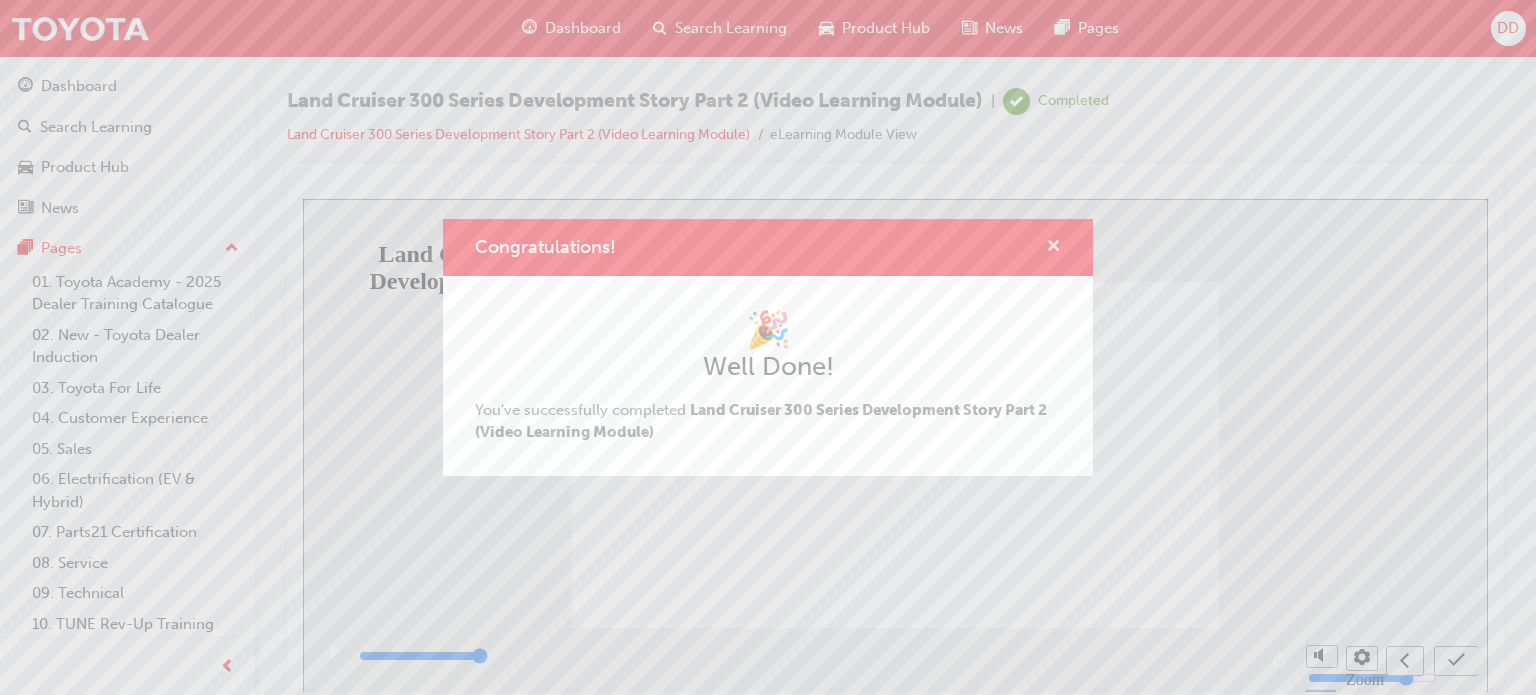 click at bounding box center [1053, 248] 